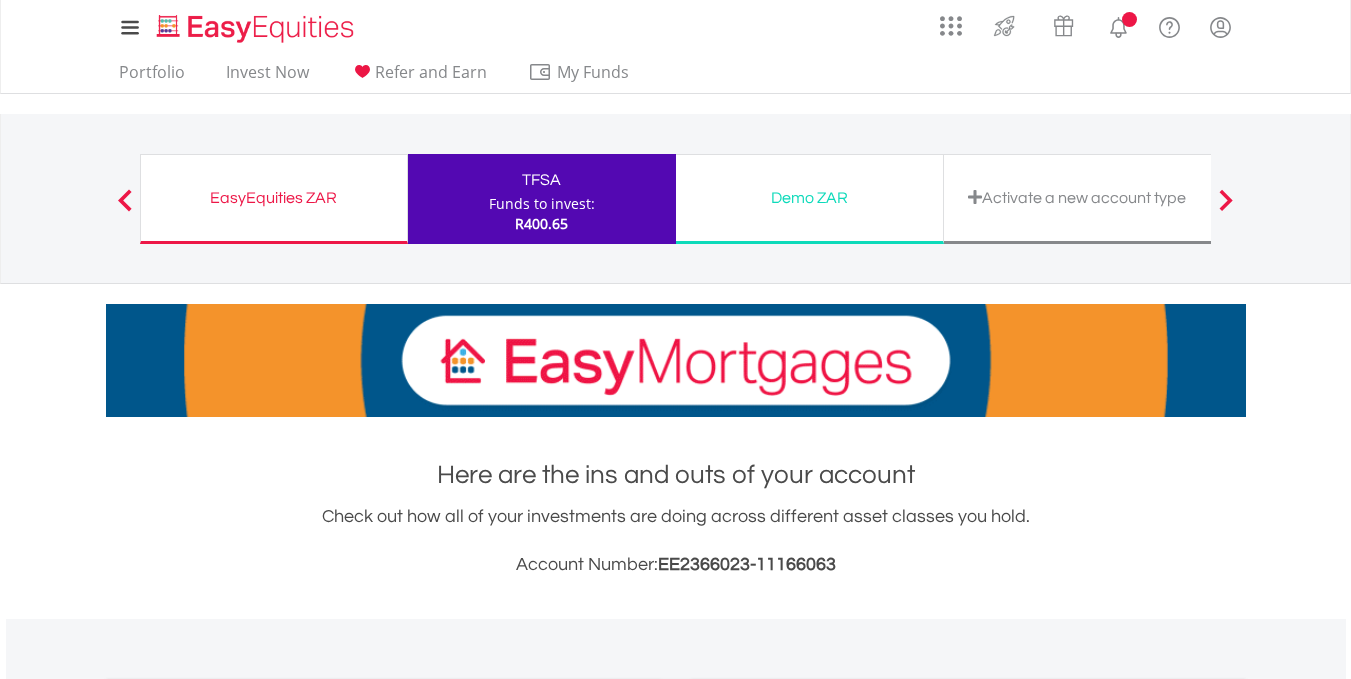 scroll, scrollTop: 0, scrollLeft: 0, axis: both 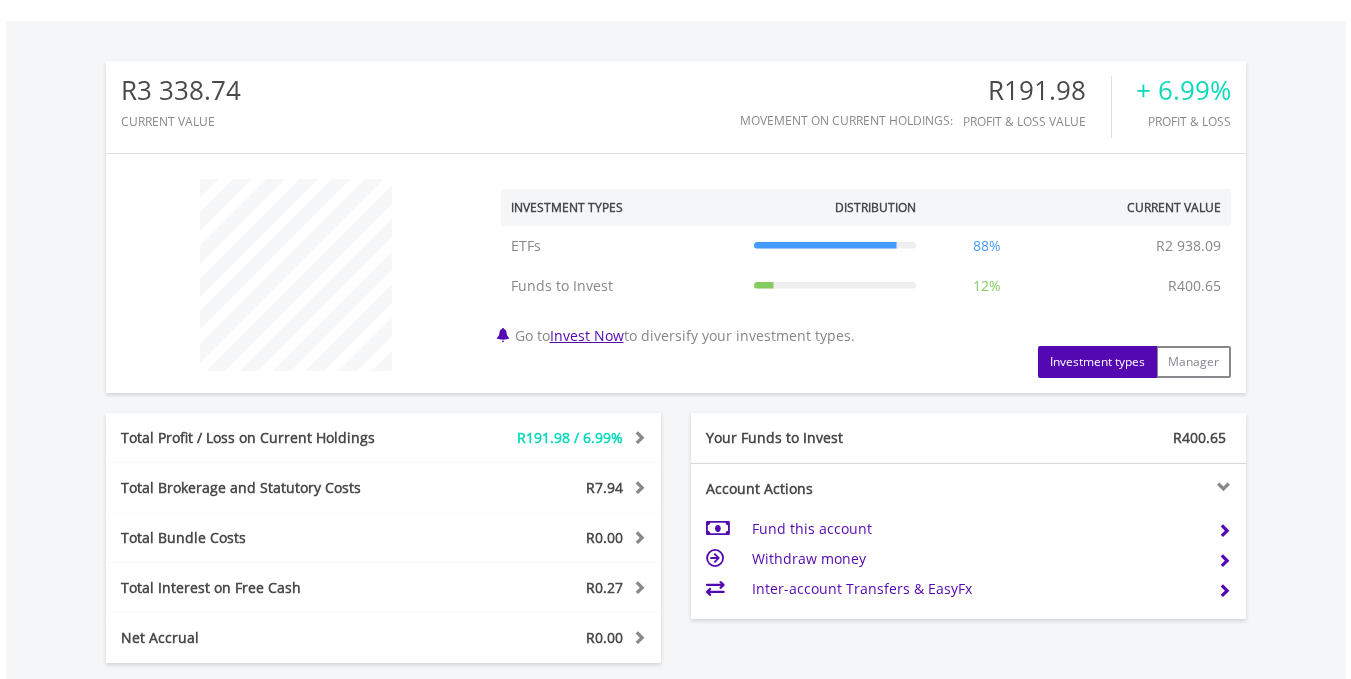 click on "Total Profit / Loss on Current Holdings" at bounding box center (268, 438) 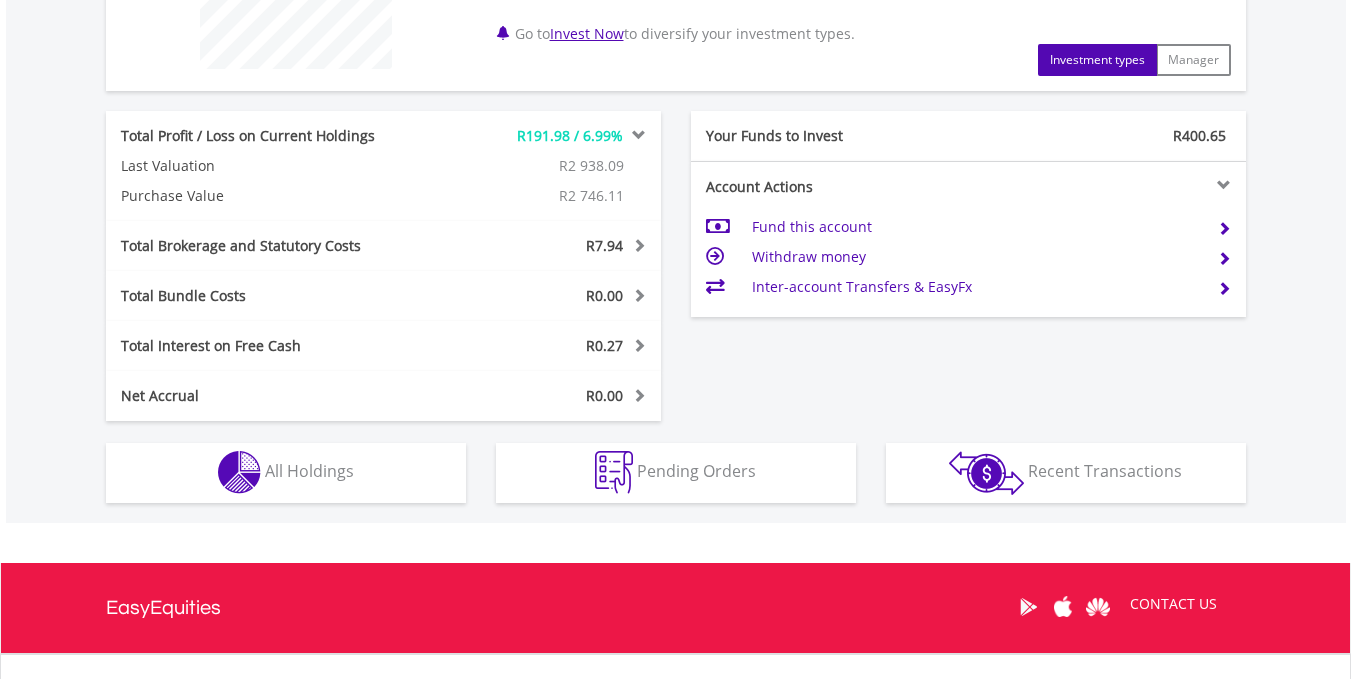 scroll, scrollTop: 976, scrollLeft: 0, axis: vertical 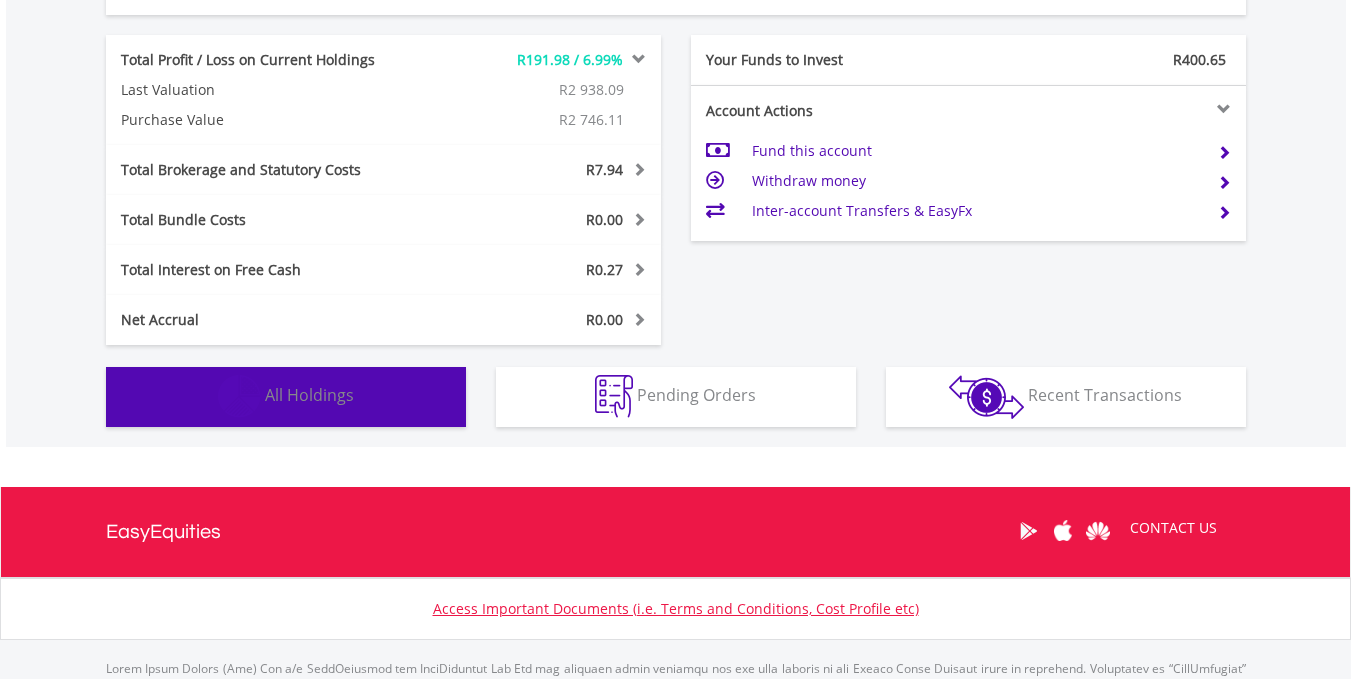 click on "All Holdings" at bounding box center (309, 395) 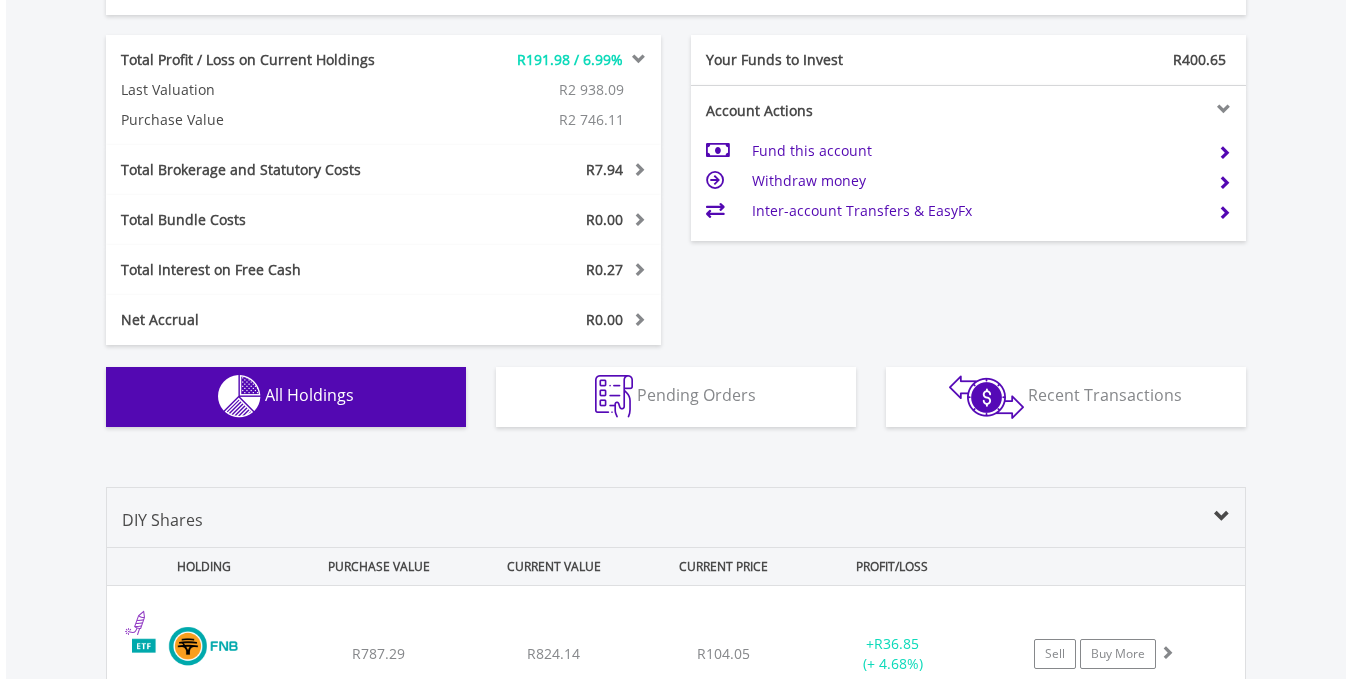 scroll, scrollTop: 1463, scrollLeft: 0, axis: vertical 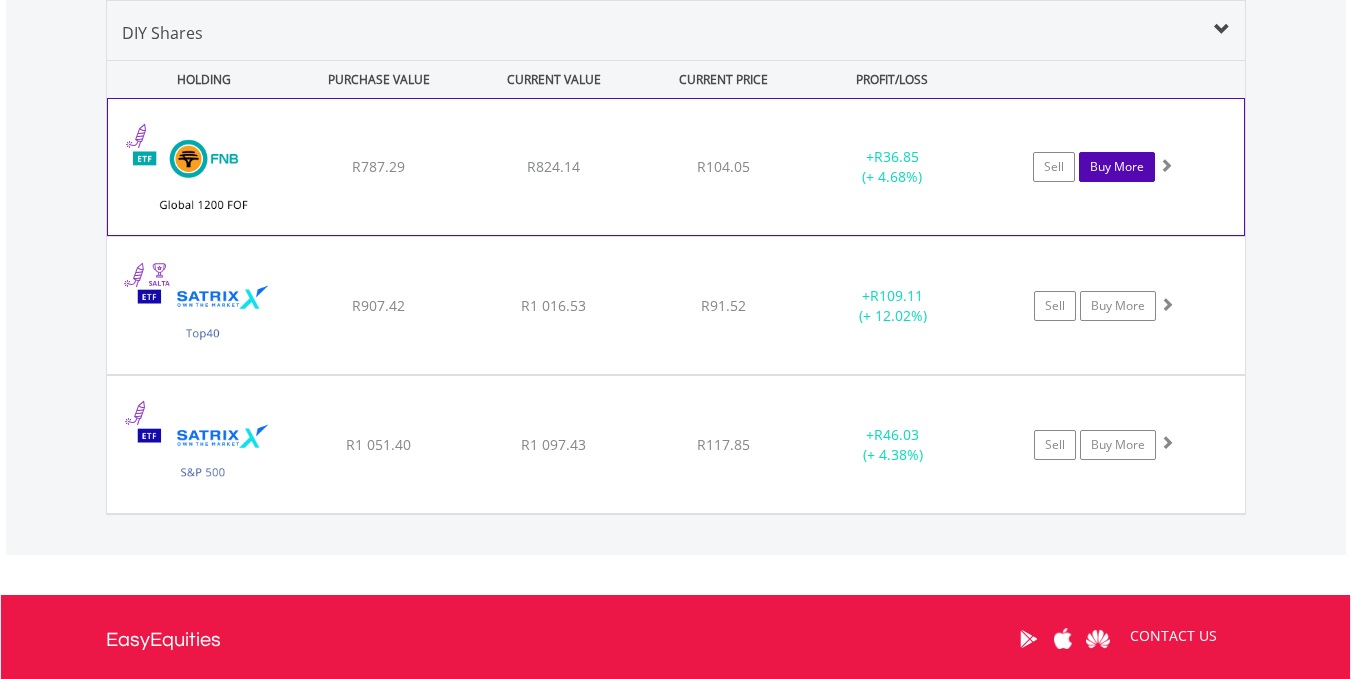 click on "Buy More" at bounding box center [1117, 167] 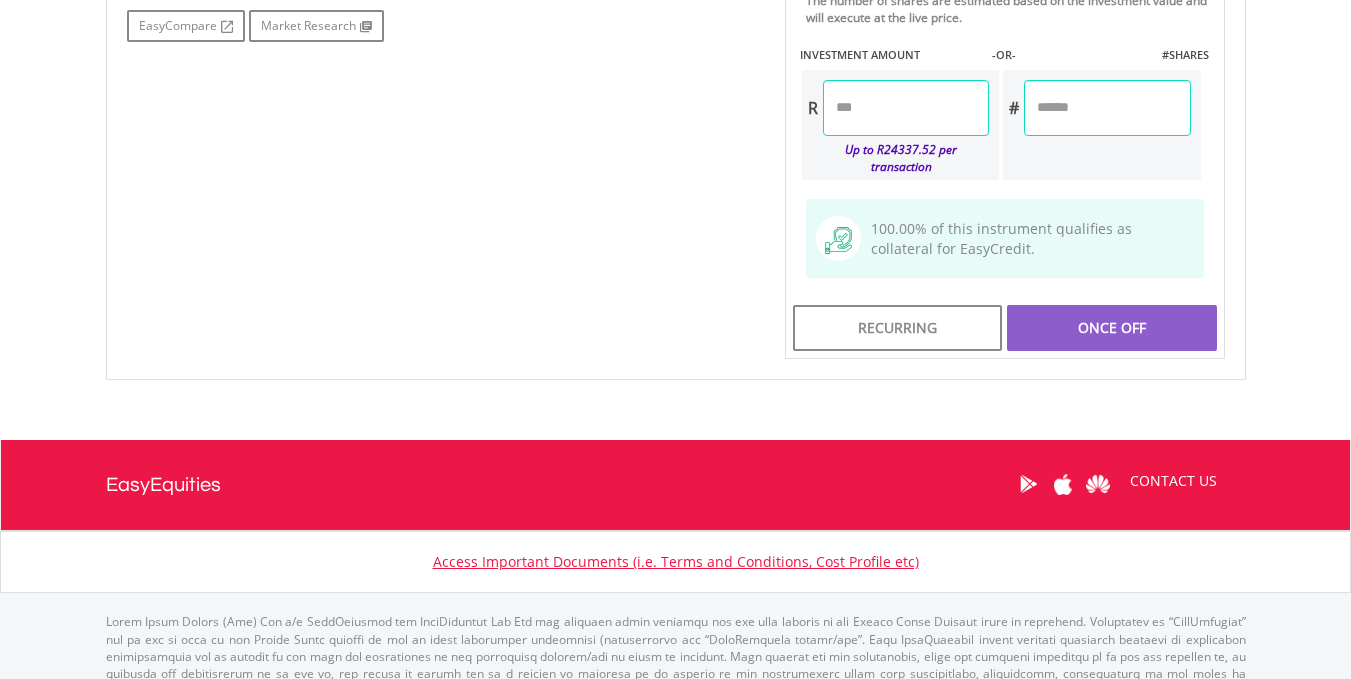 click on "My Investments
Invest Now
New Listings
Sell
My Recurring Investments
Pending Orders
Switch Unit Trusts
Vouchers
Buy a Voucher
Redeem a Voucher" at bounding box center [675, -157] 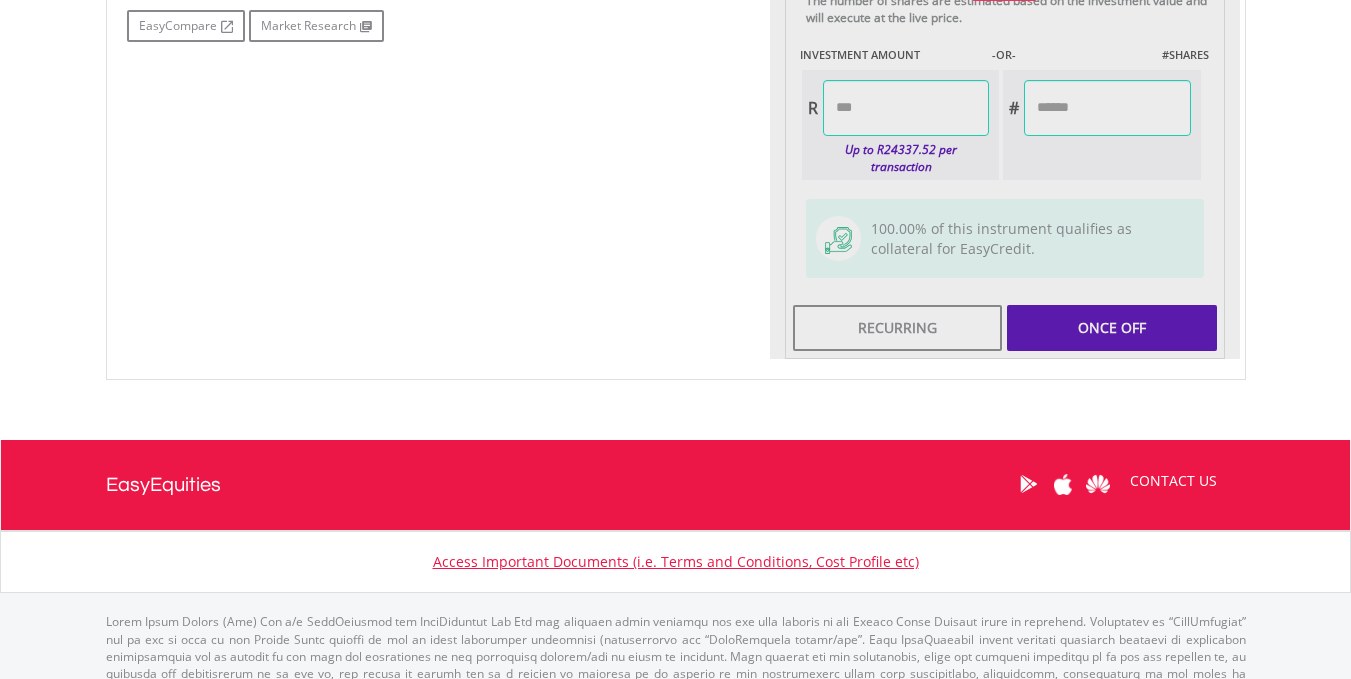 click on "Last Updated Price:
15-min. Delay*
Price Update Cost:
1
Credits
Request A Price Update
Request Update
SELLING AT (BID)
BUYING AT                     (ASK)
LAST PRICE
R103.33
R104.14
R104.05
0" at bounding box center (1005, -29) 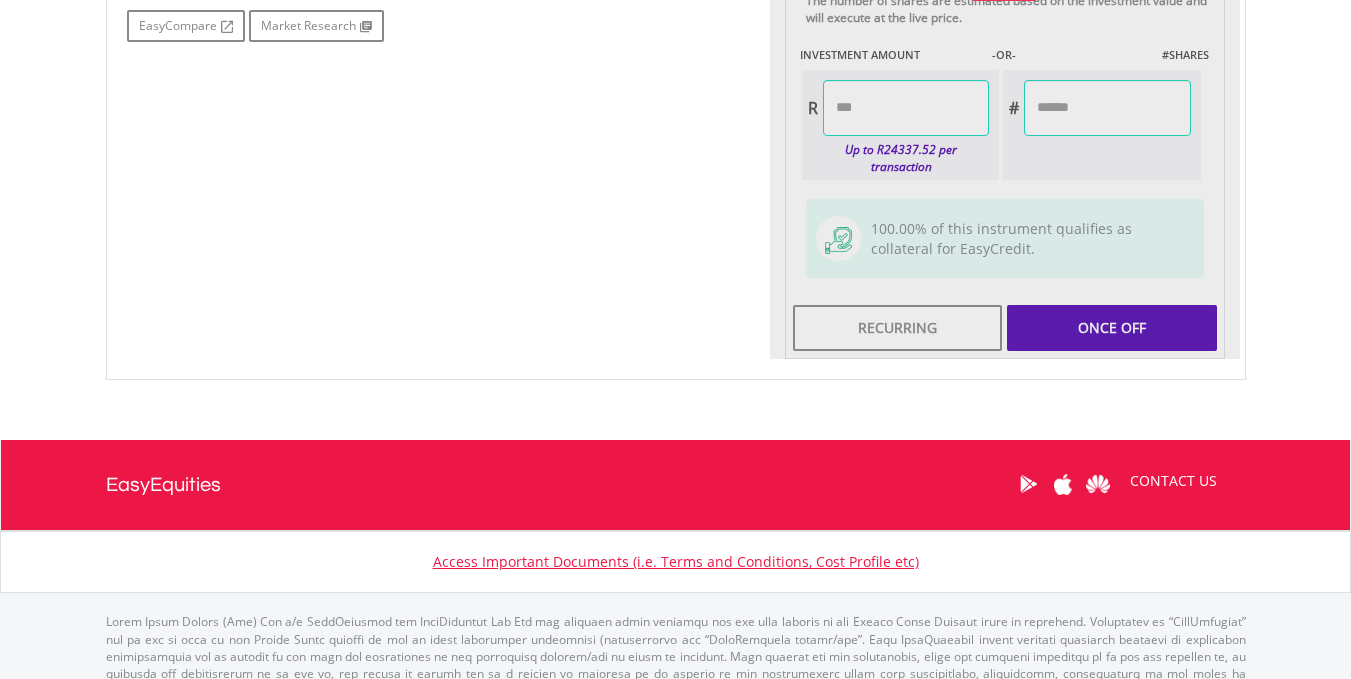 type on "******" 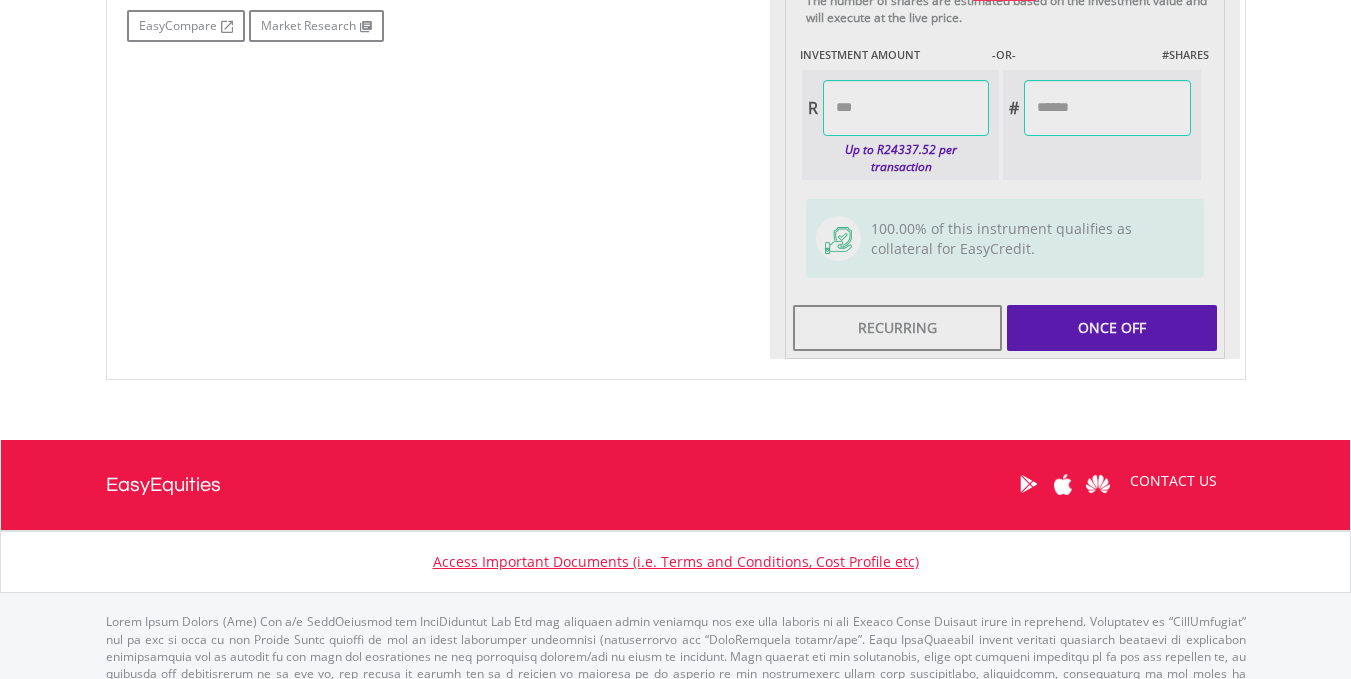 type on "******" 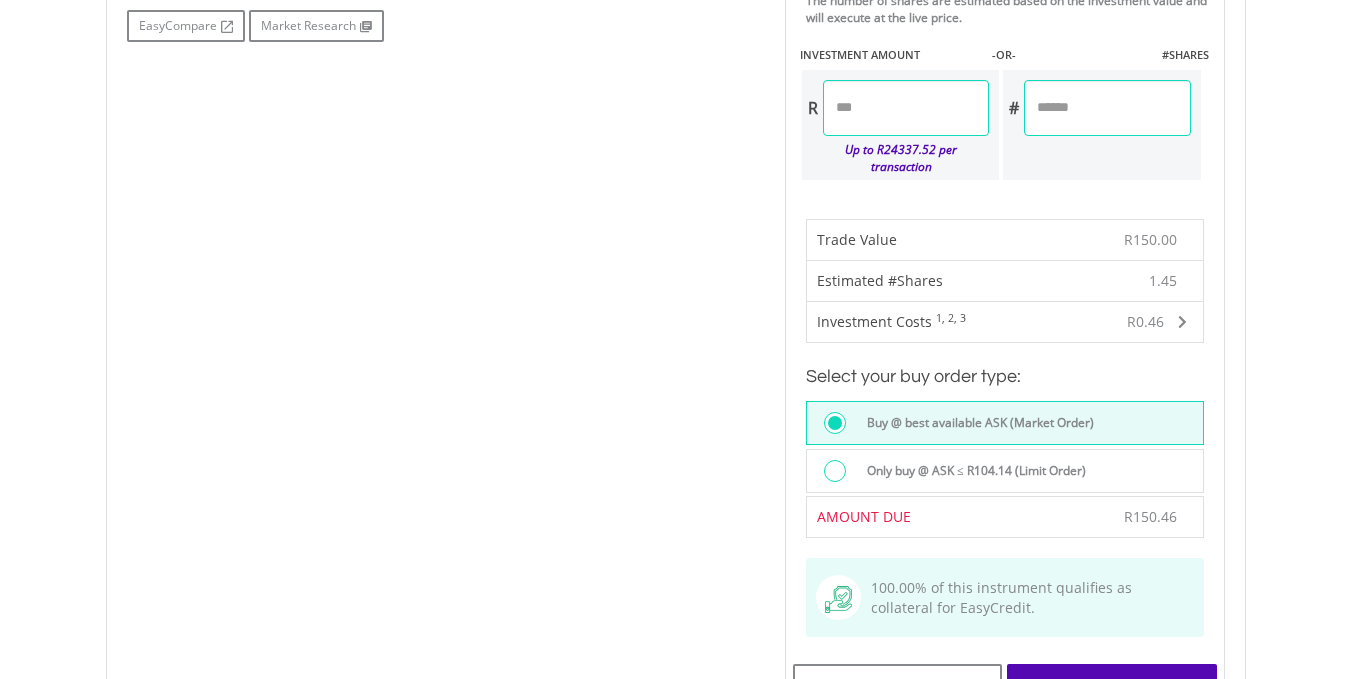 click at bounding box center (835, 471) 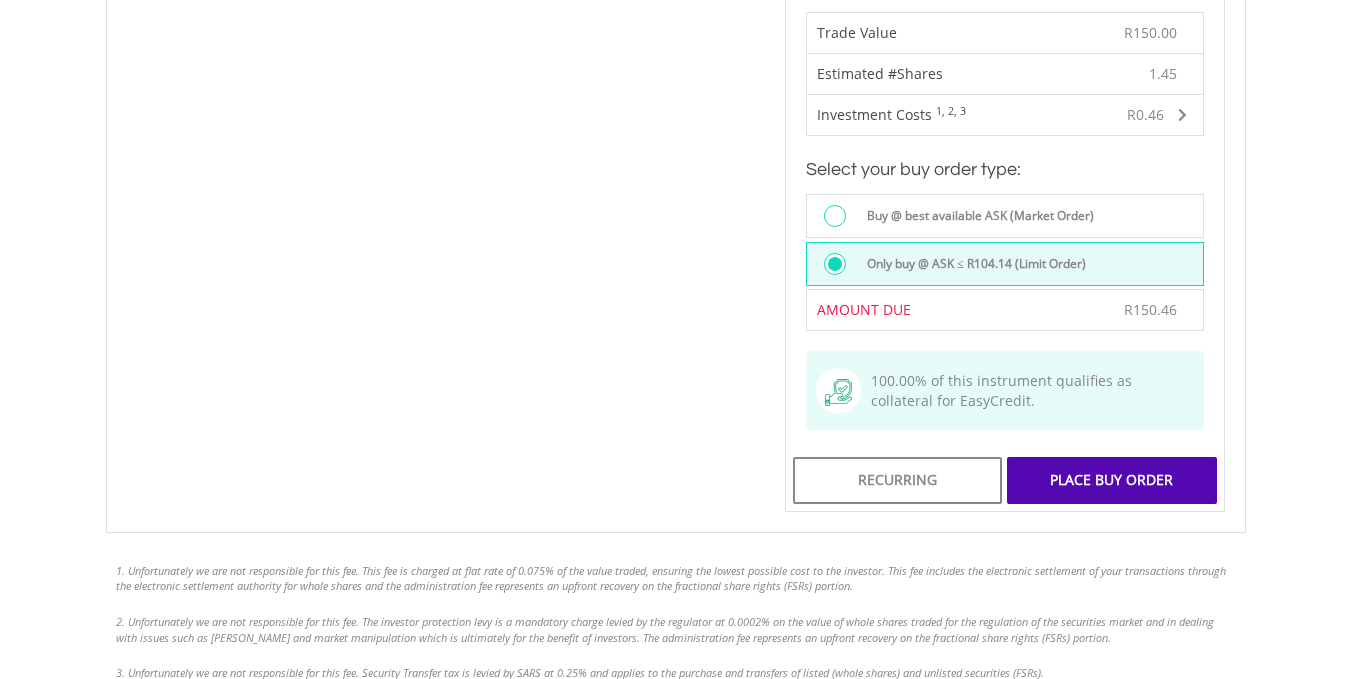 scroll, scrollTop: 1270, scrollLeft: 0, axis: vertical 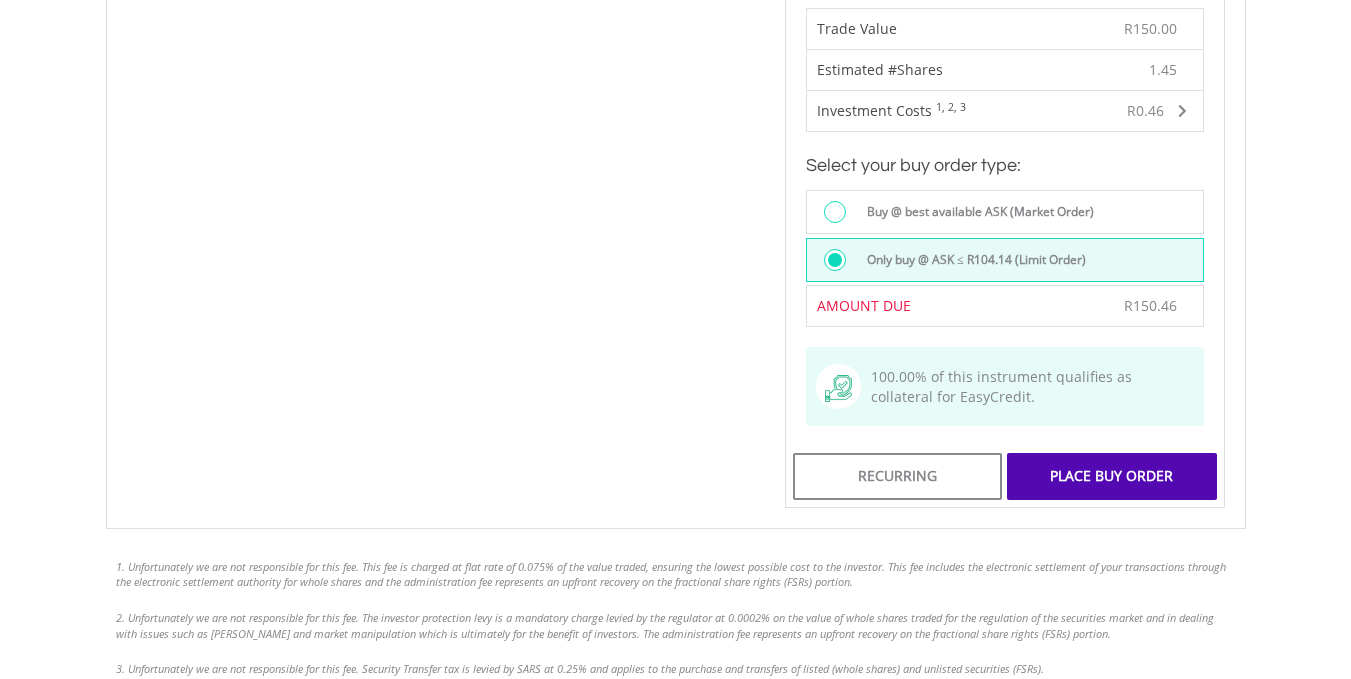 click on "Place Buy Order" at bounding box center [1111, 476] 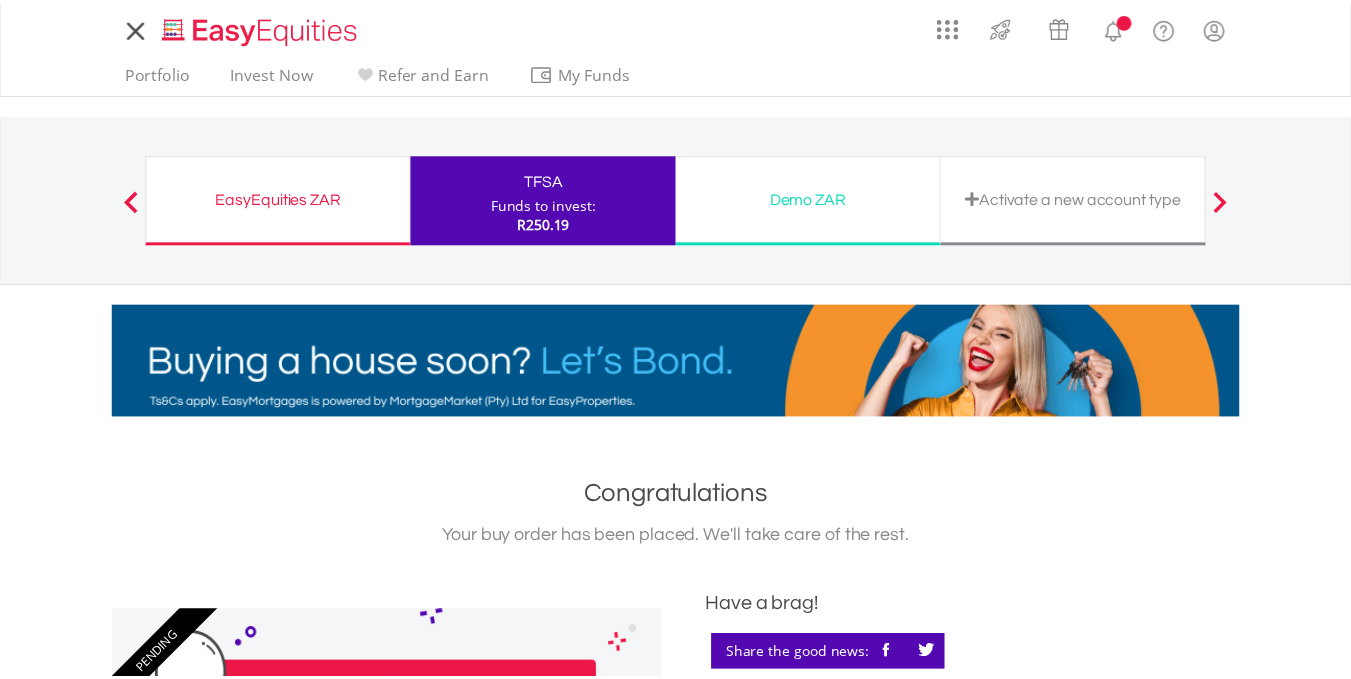 scroll, scrollTop: 0, scrollLeft: 0, axis: both 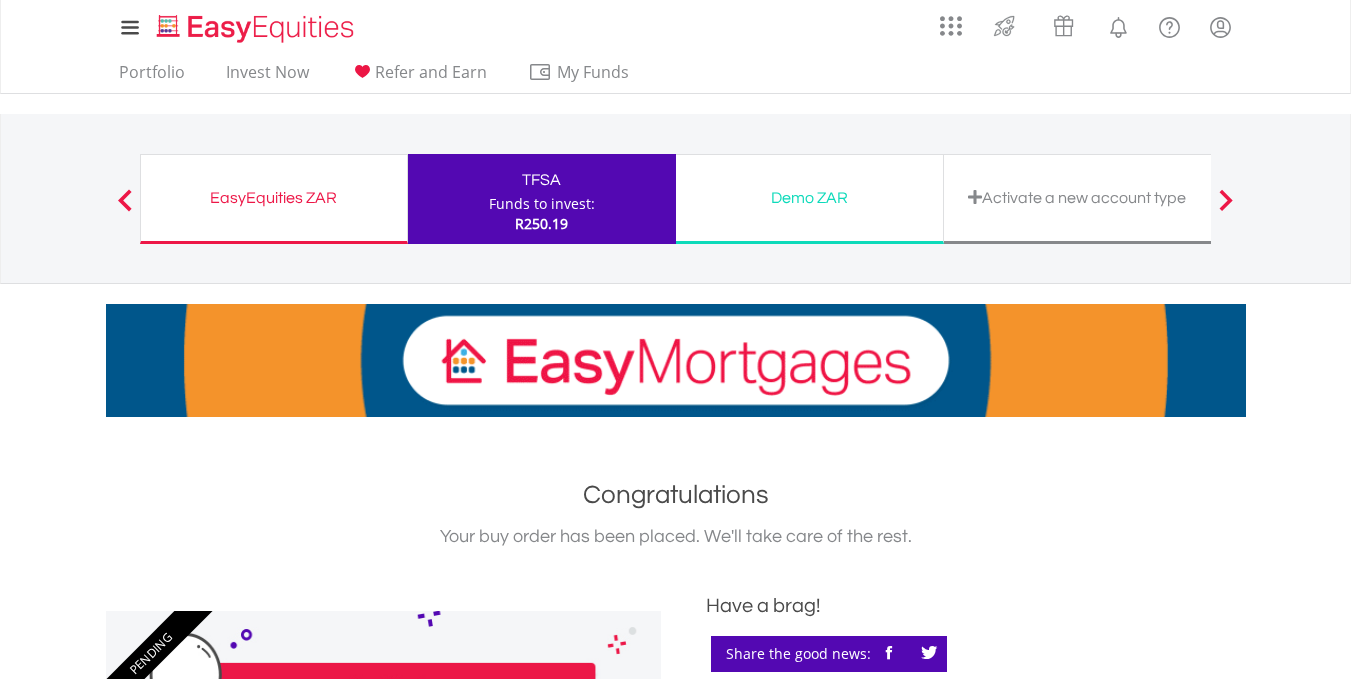 click on "Funds to invest:" at bounding box center [542, 204] 